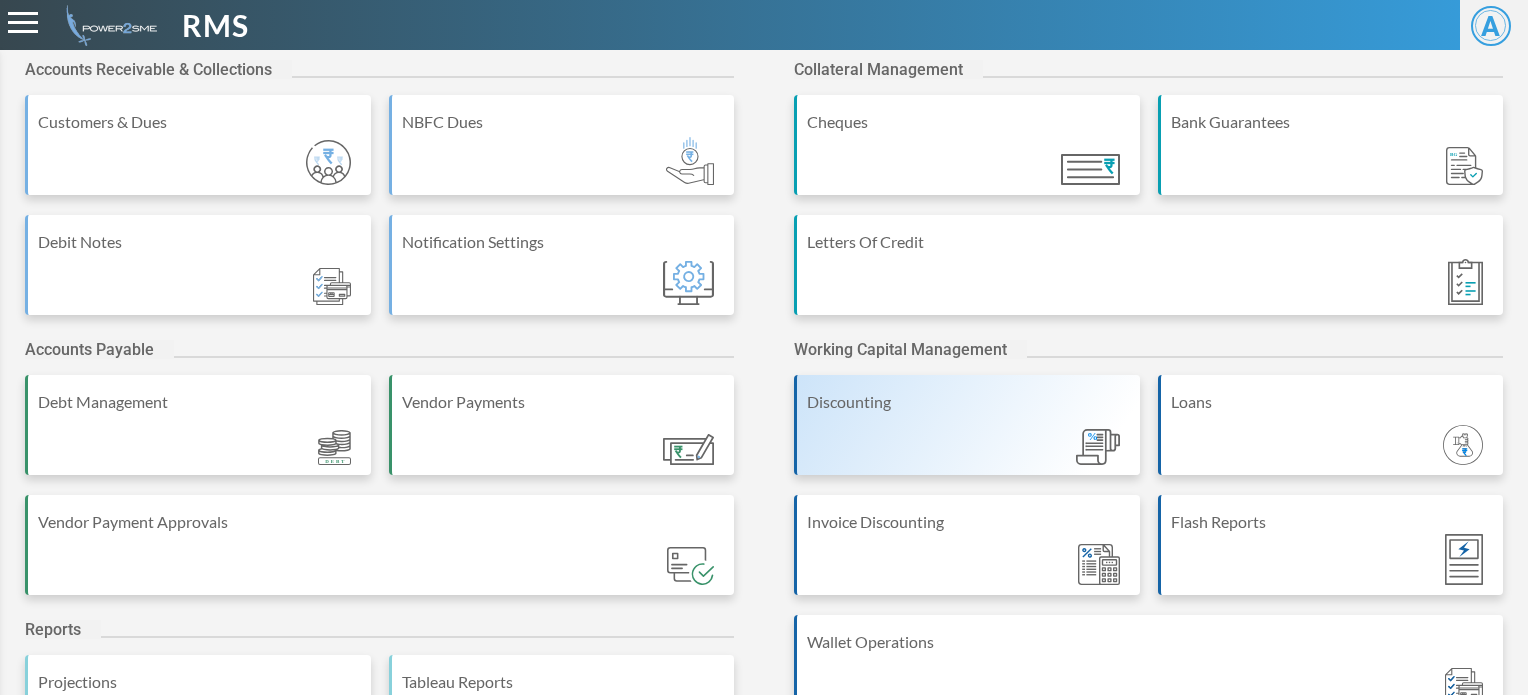scroll, scrollTop: 0, scrollLeft: 0, axis: both 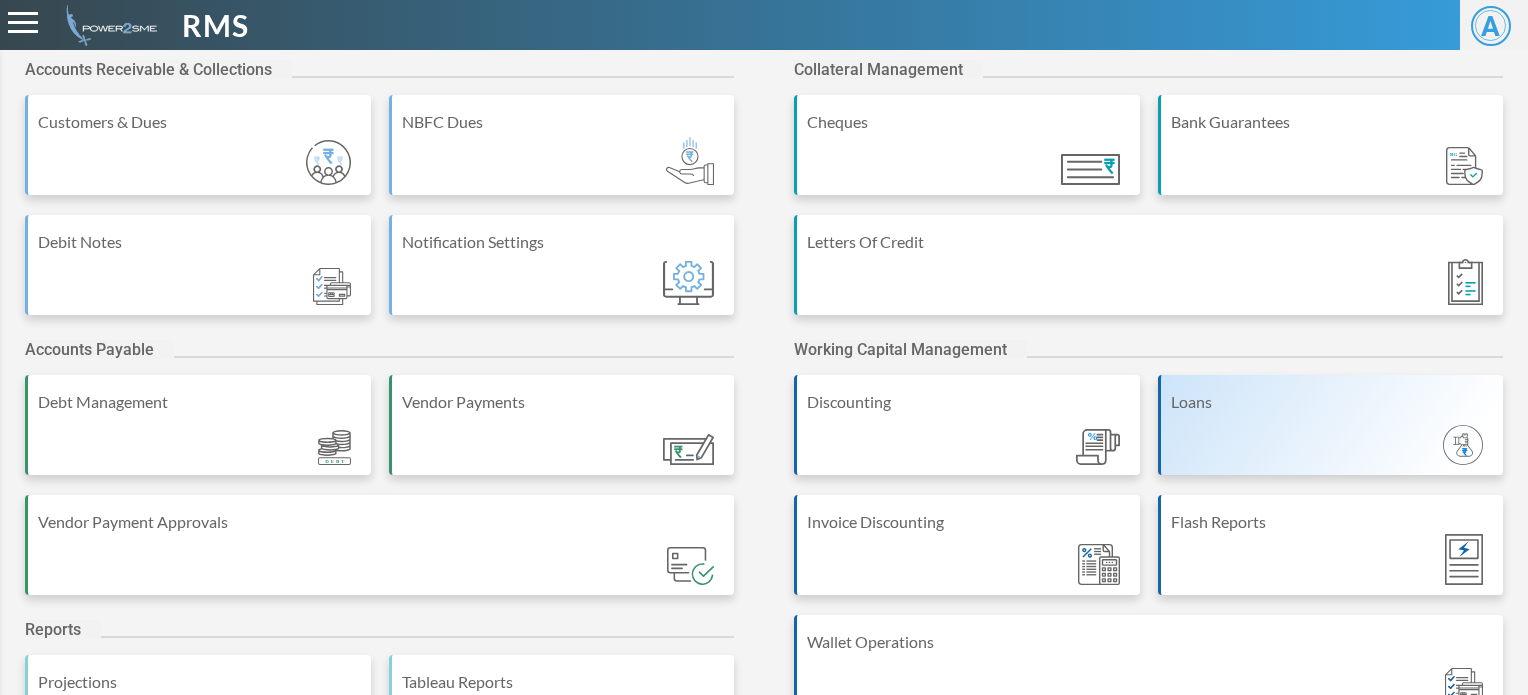 click on "Loans" at bounding box center (1331, 425) 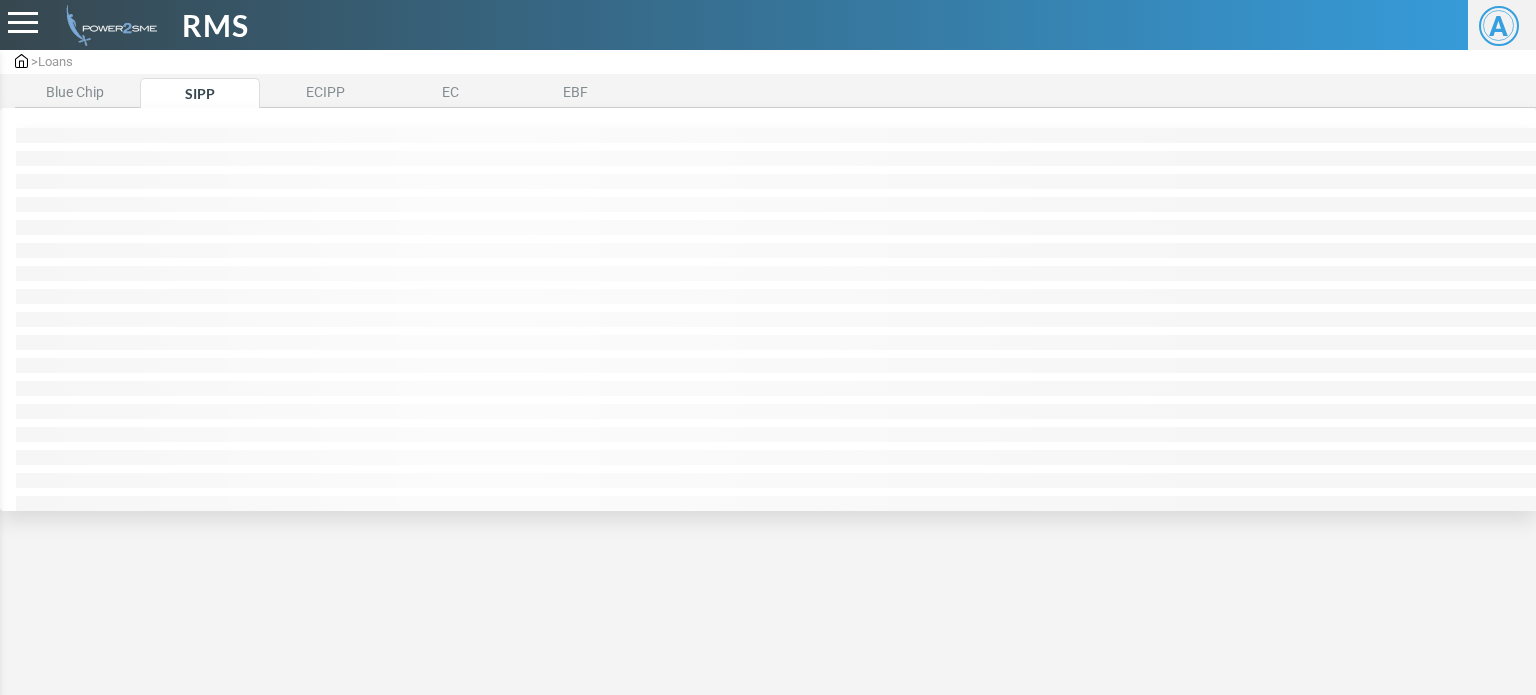 scroll, scrollTop: 0, scrollLeft: 0, axis: both 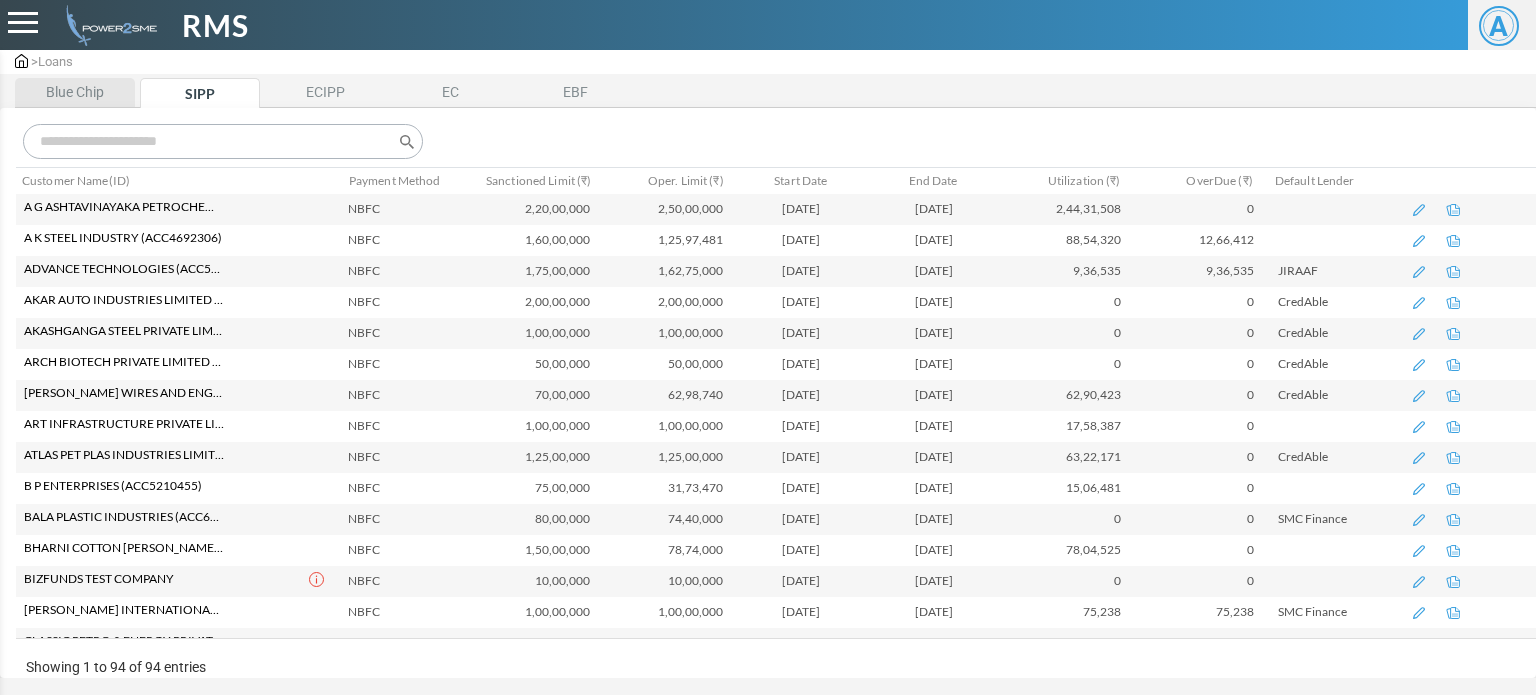 click on "Blue Chip" at bounding box center [75, 92] 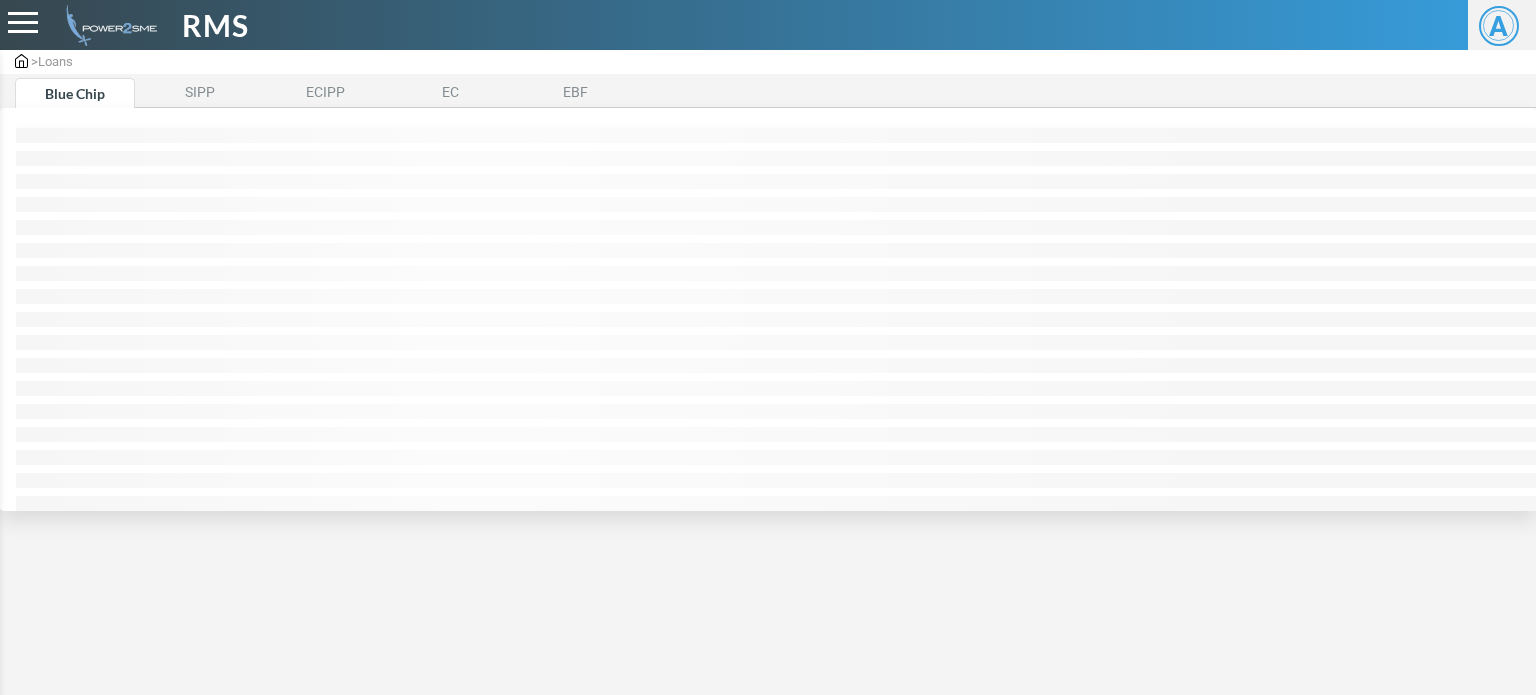 scroll, scrollTop: 0, scrollLeft: 0, axis: both 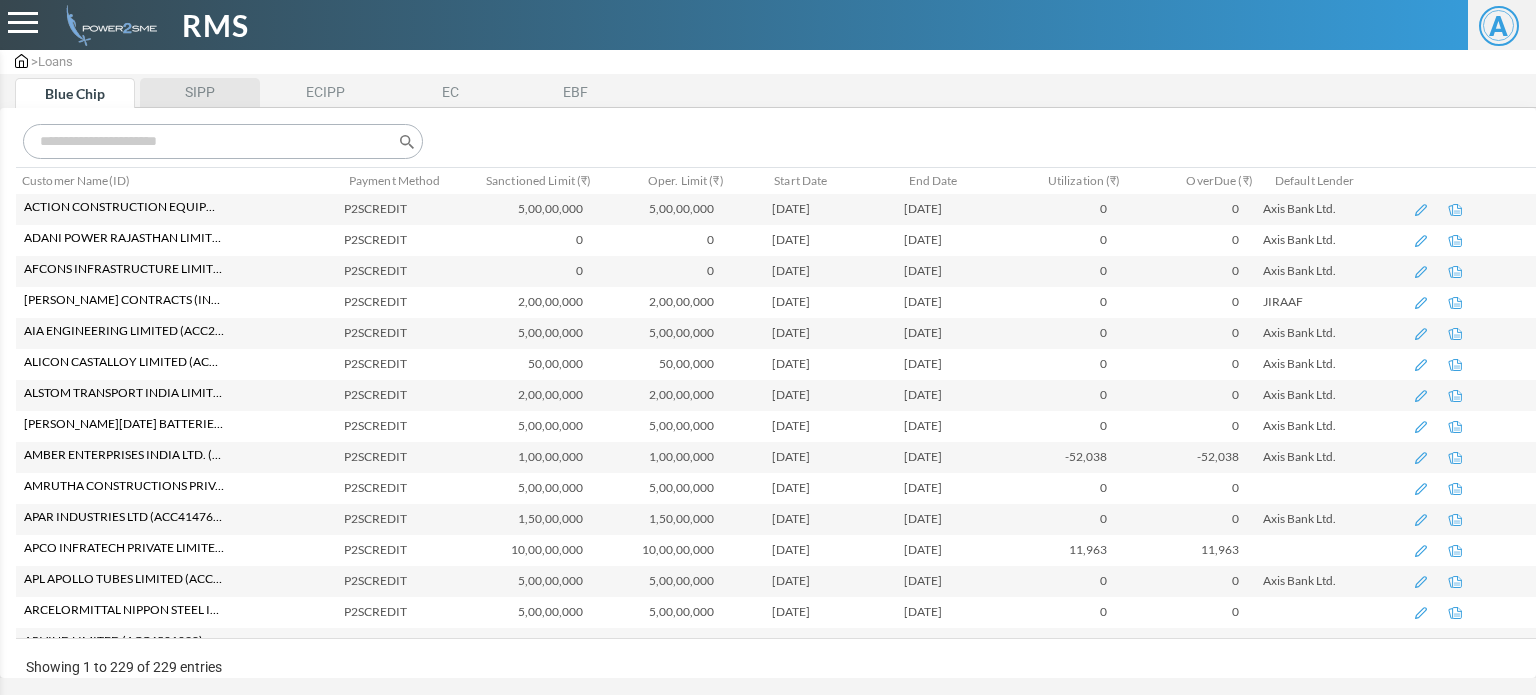 click on "SIPP" at bounding box center [200, 92] 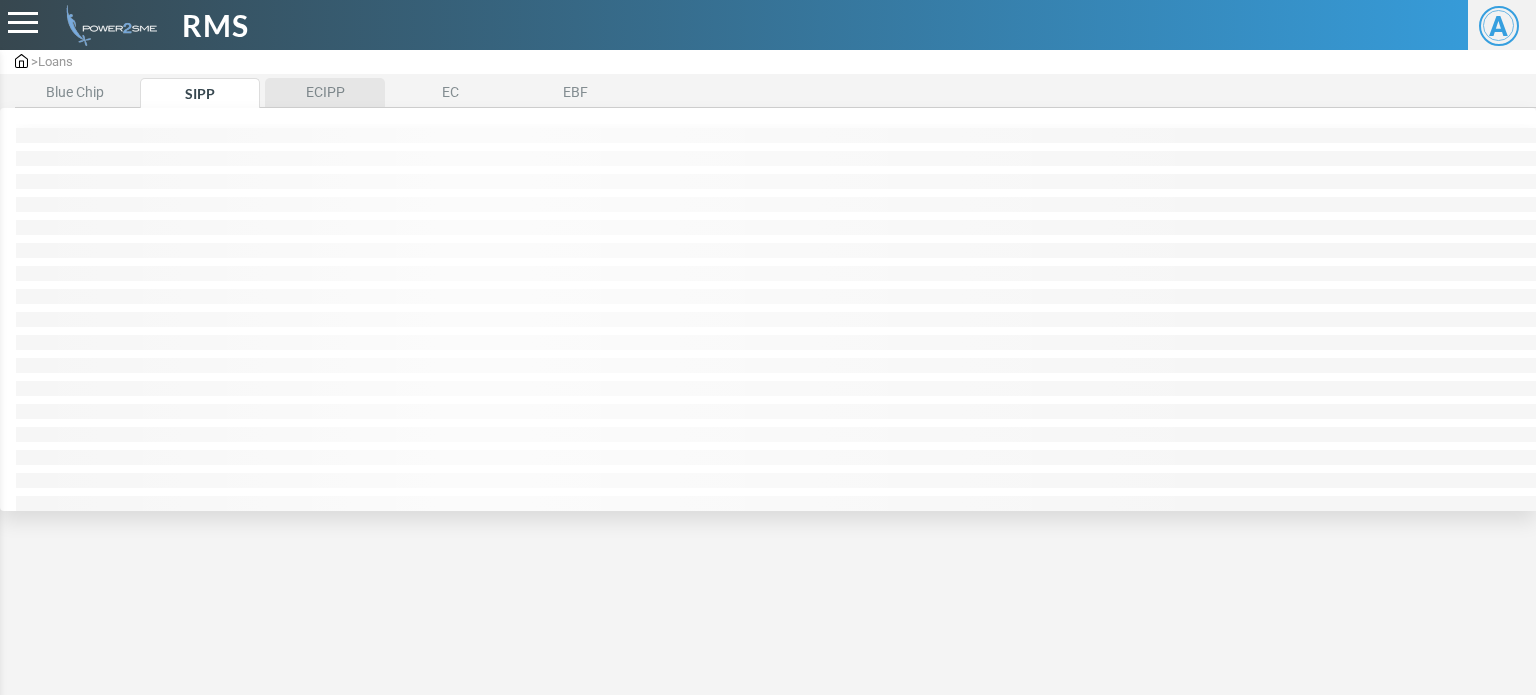 scroll, scrollTop: 0, scrollLeft: 0, axis: both 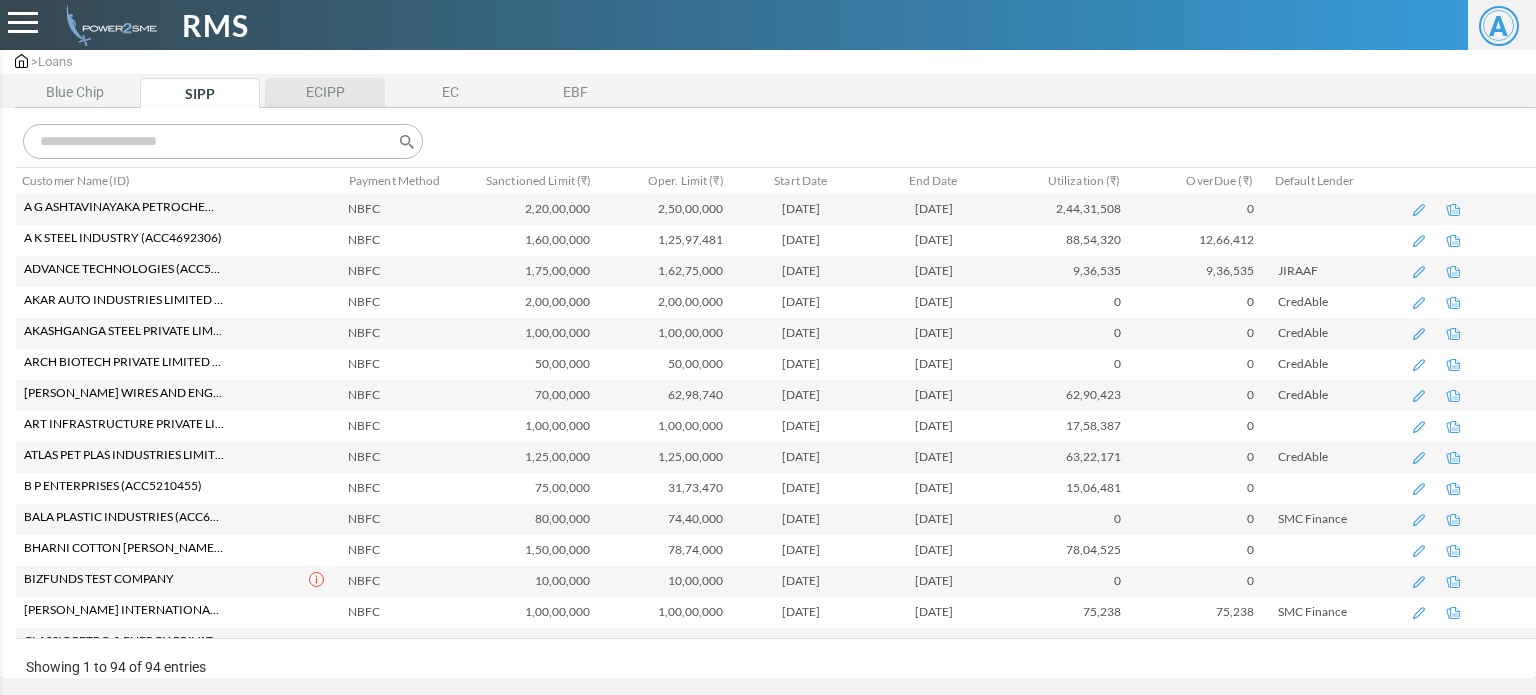 click on "ECIPP" at bounding box center [325, 92] 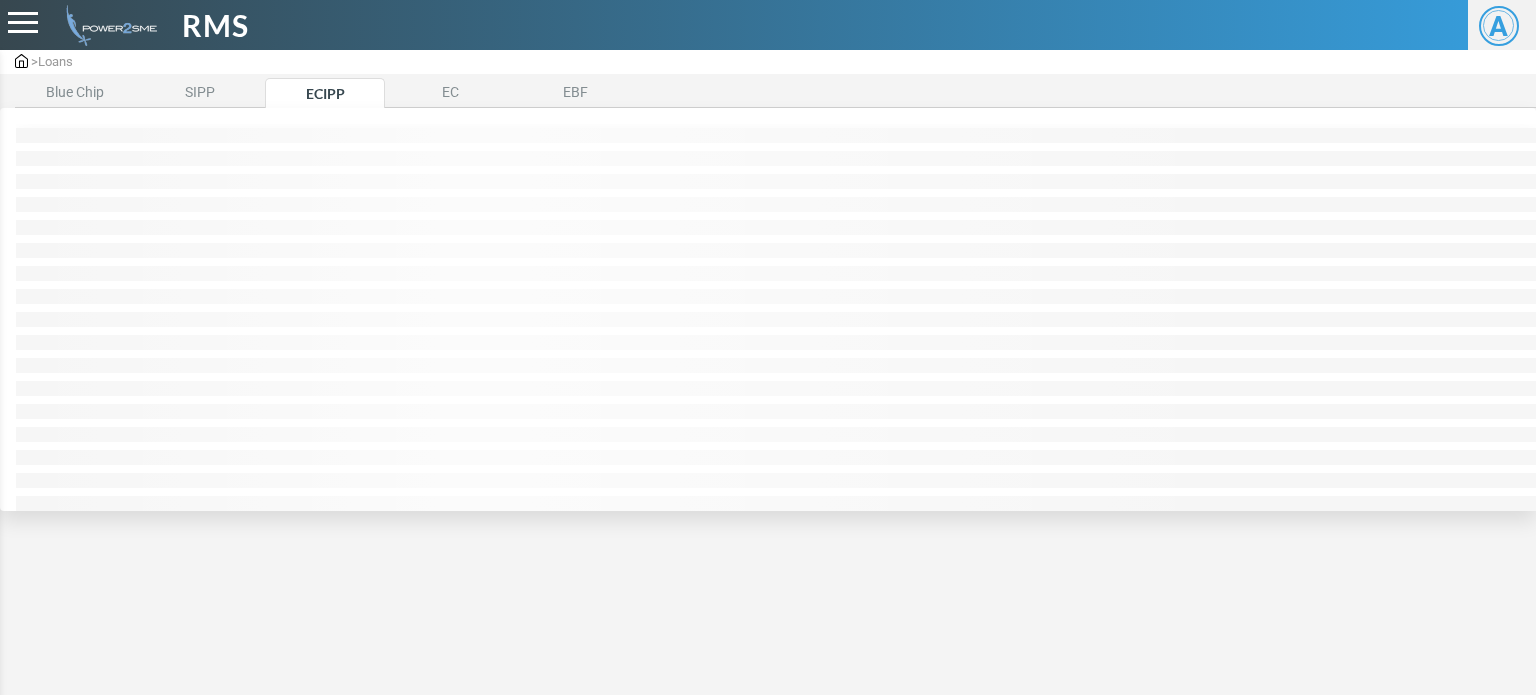 scroll, scrollTop: 0, scrollLeft: 0, axis: both 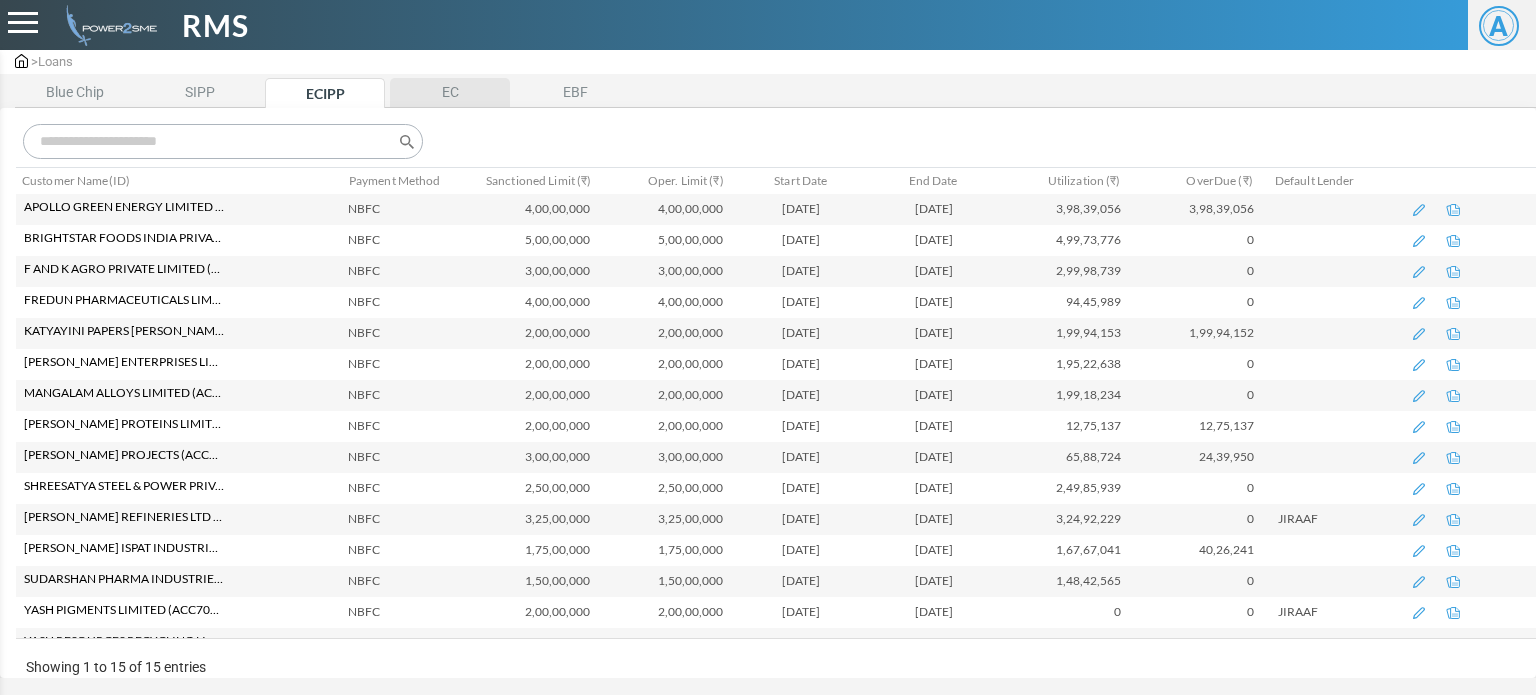 click on "EC" at bounding box center (450, 92) 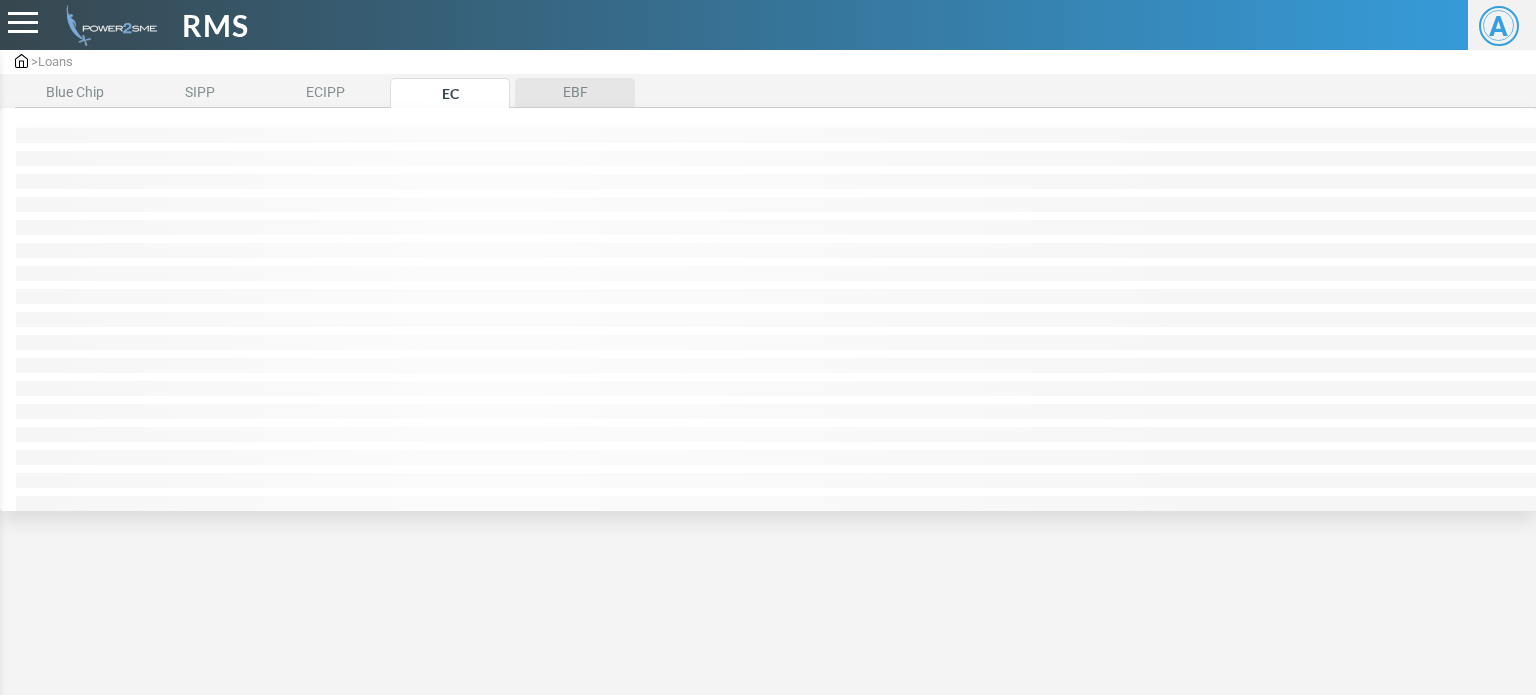 scroll, scrollTop: 0, scrollLeft: 0, axis: both 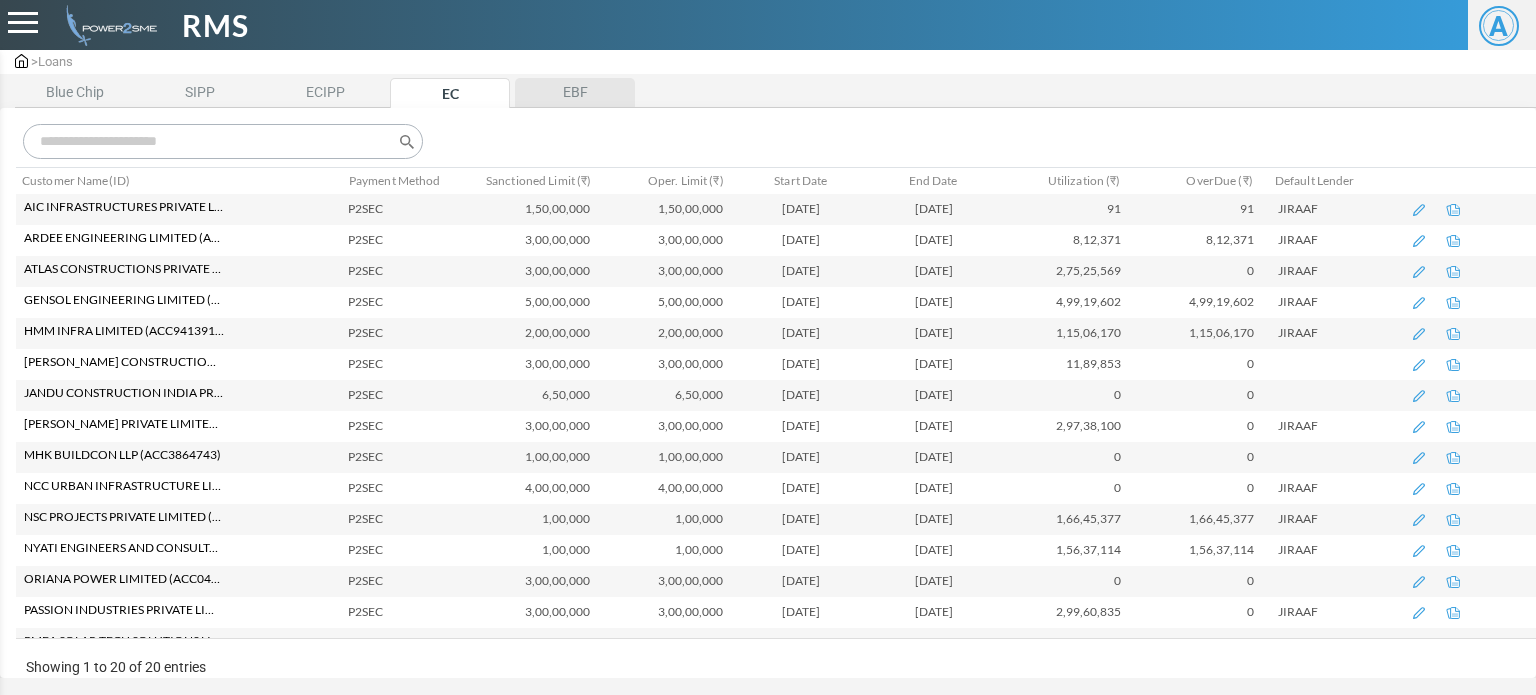 click on "EBF" at bounding box center (575, 92) 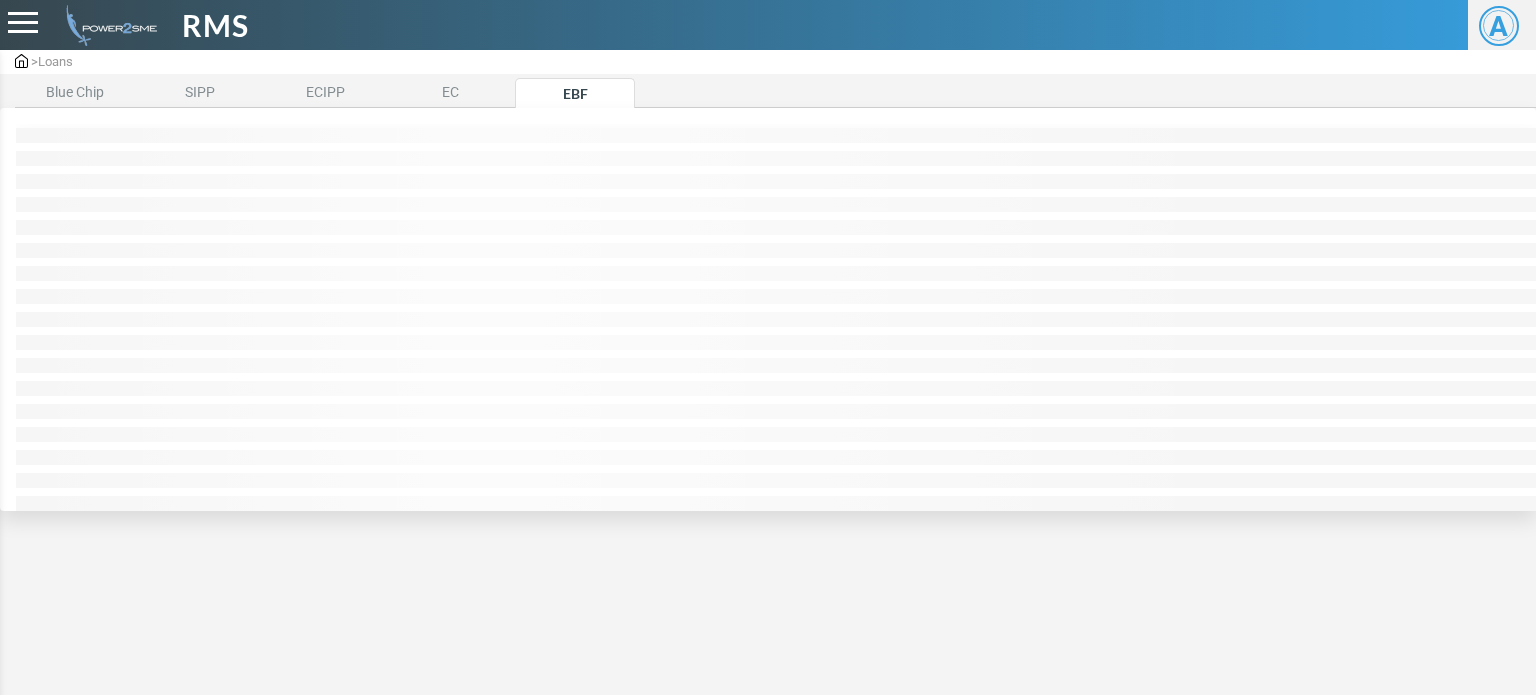 scroll, scrollTop: 0, scrollLeft: 0, axis: both 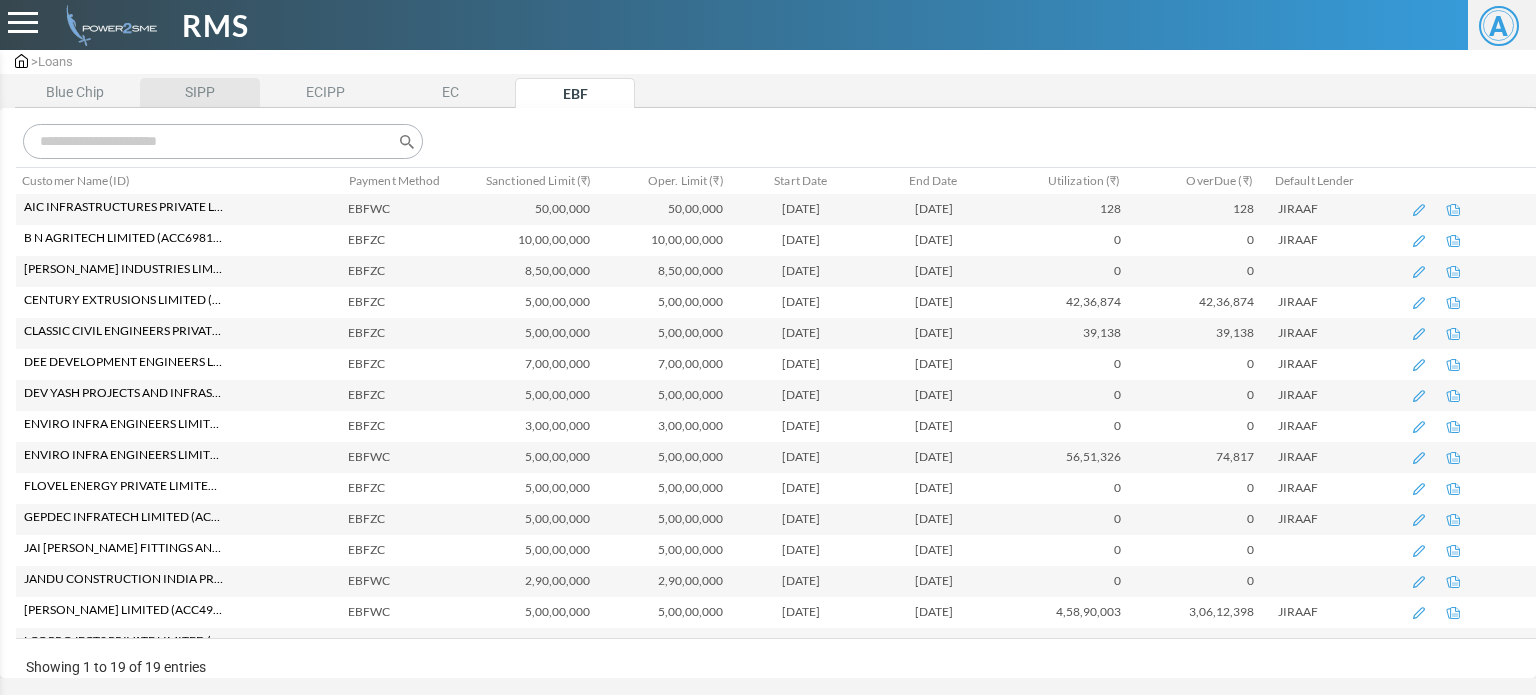 click on "SIPP" at bounding box center [200, 92] 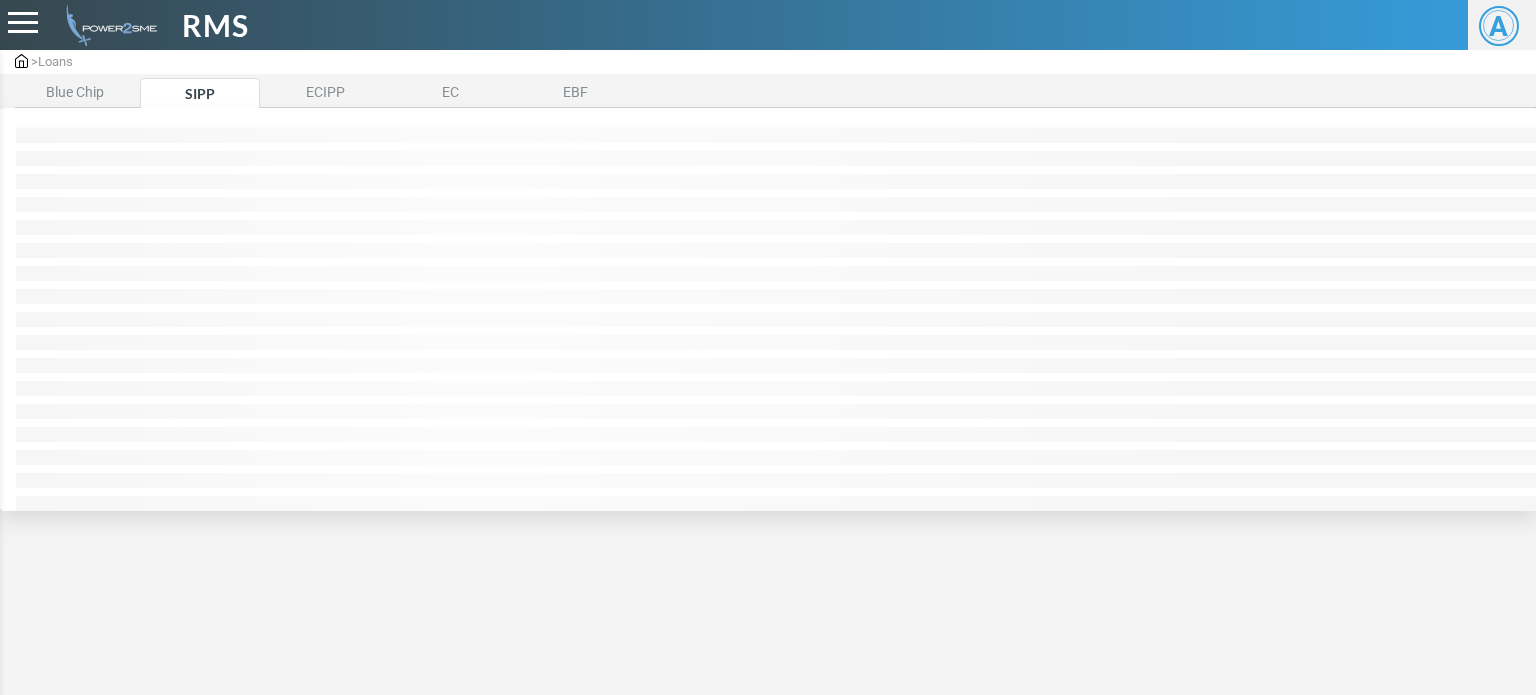 scroll, scrollTop: 0, scrollLeft: 0, axis: both 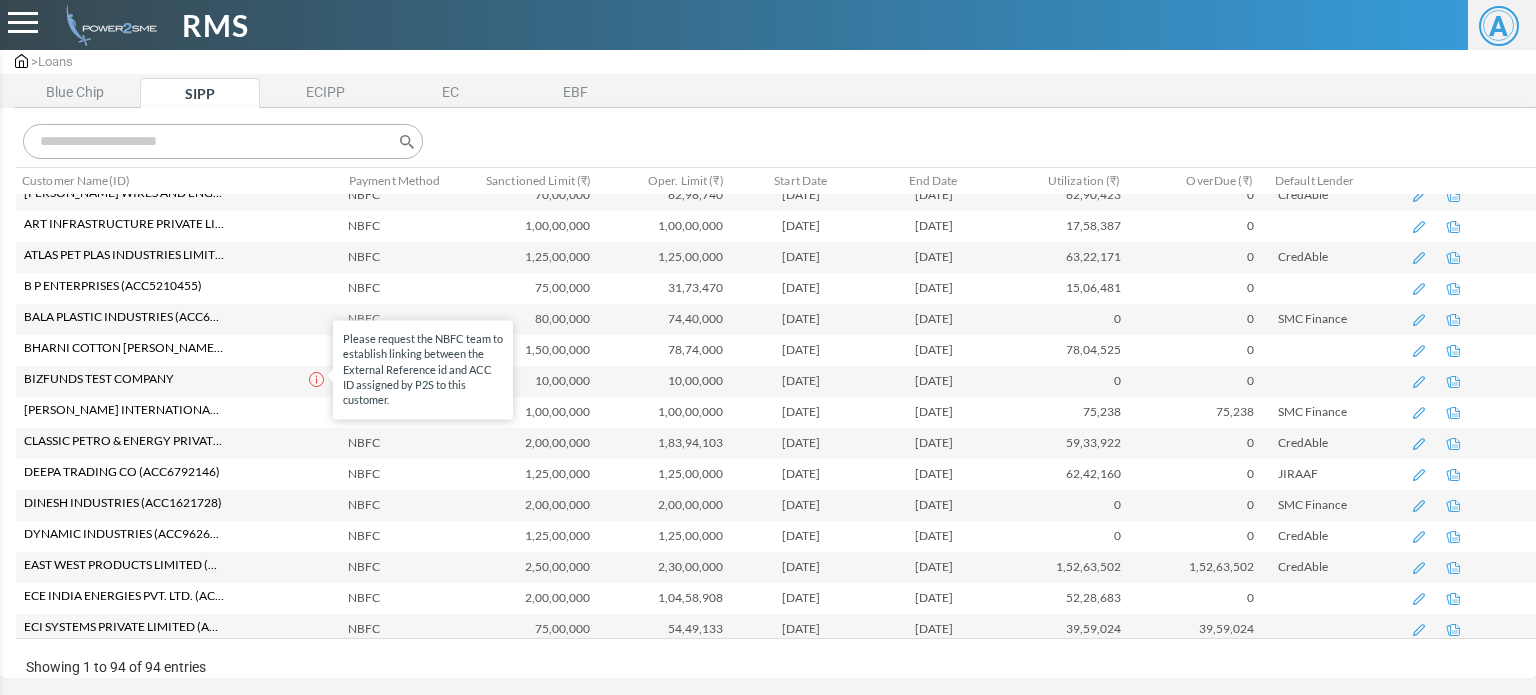 click at bounding box center [316, 379] 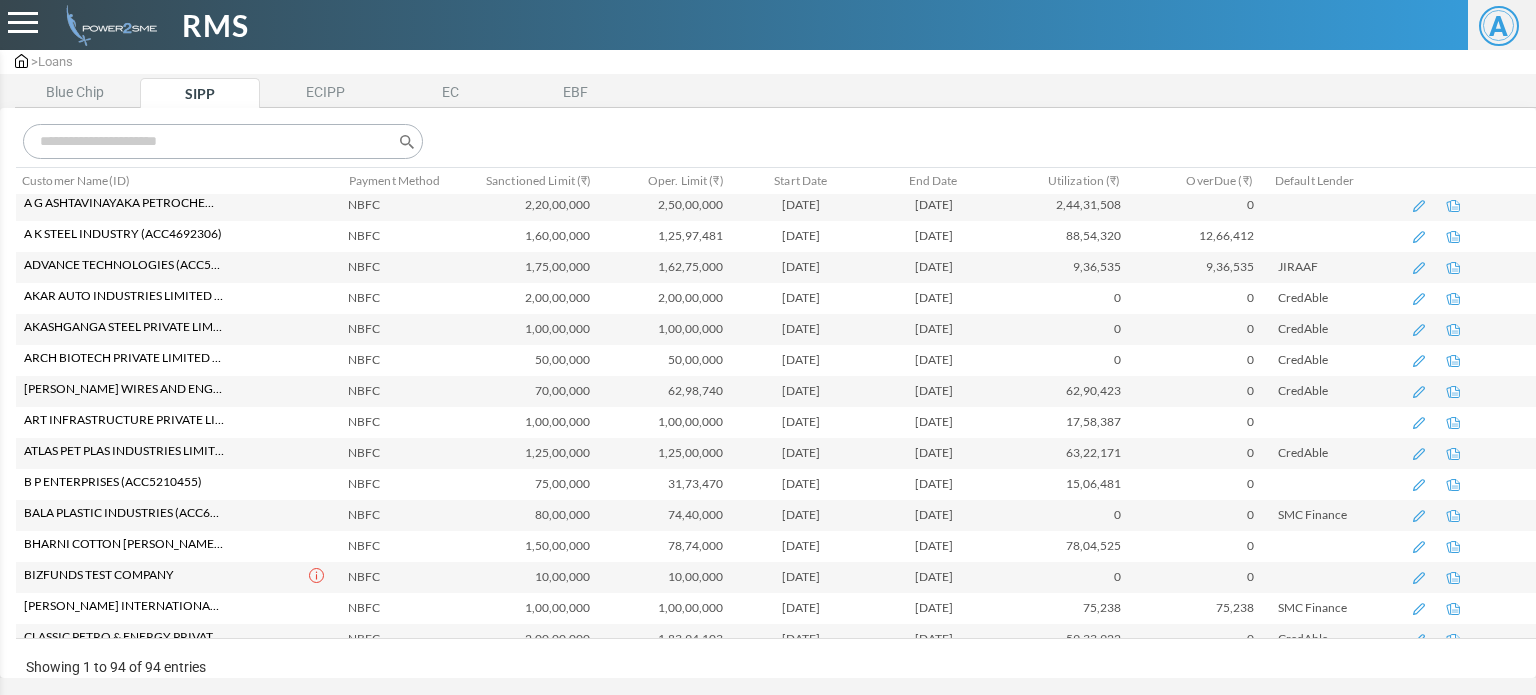 scroll, scrollTop: 0, scrollLeft: 0, axis: both 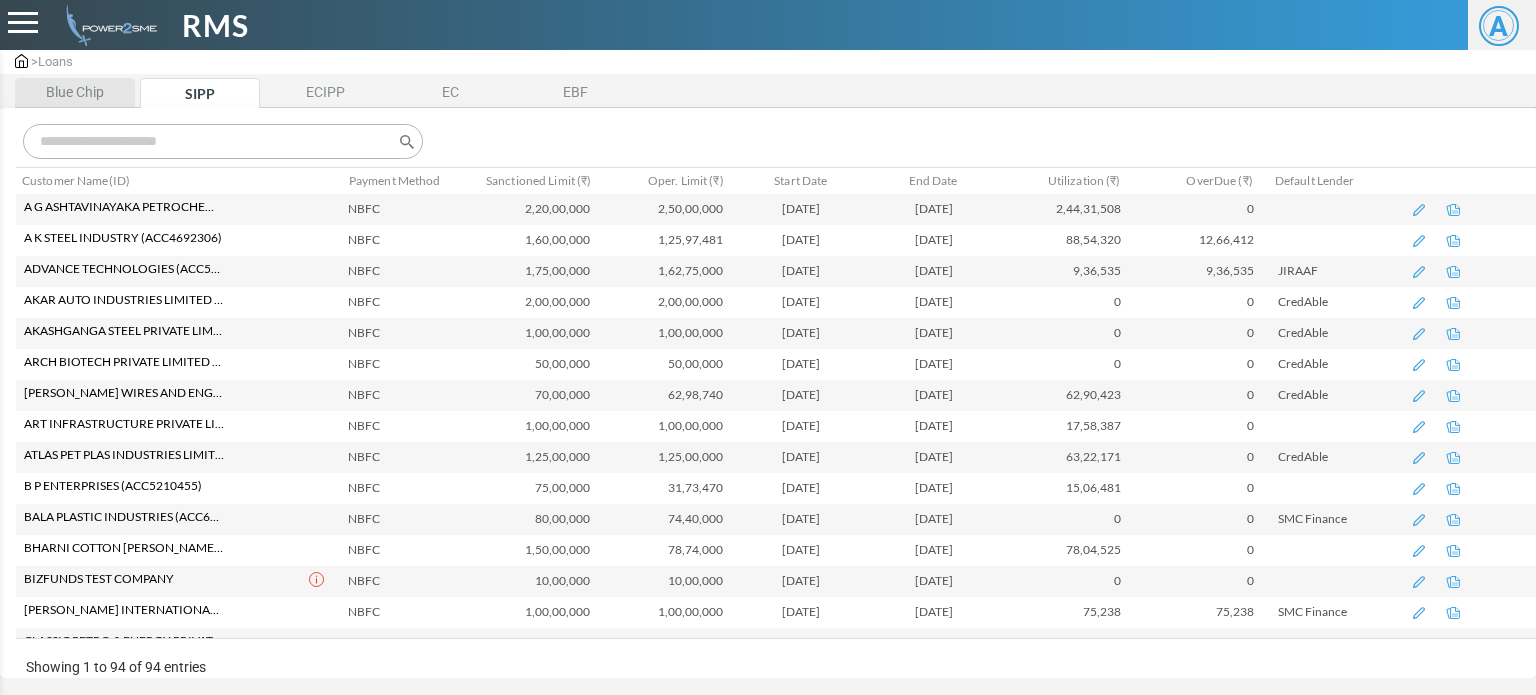 click on "Blue Chip" at bounding box center [75, 92] 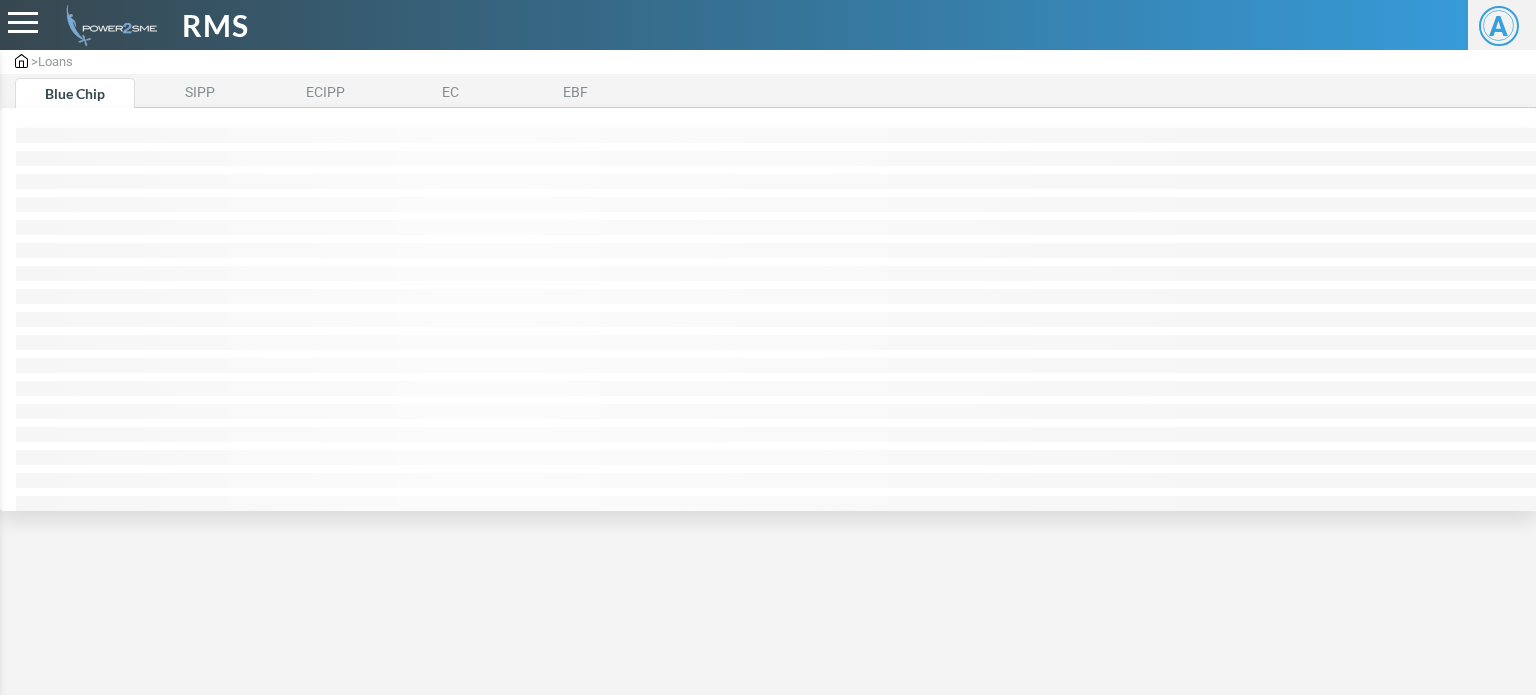 scroll, scrollTop: 0, scrollLeft: 0, axis: both 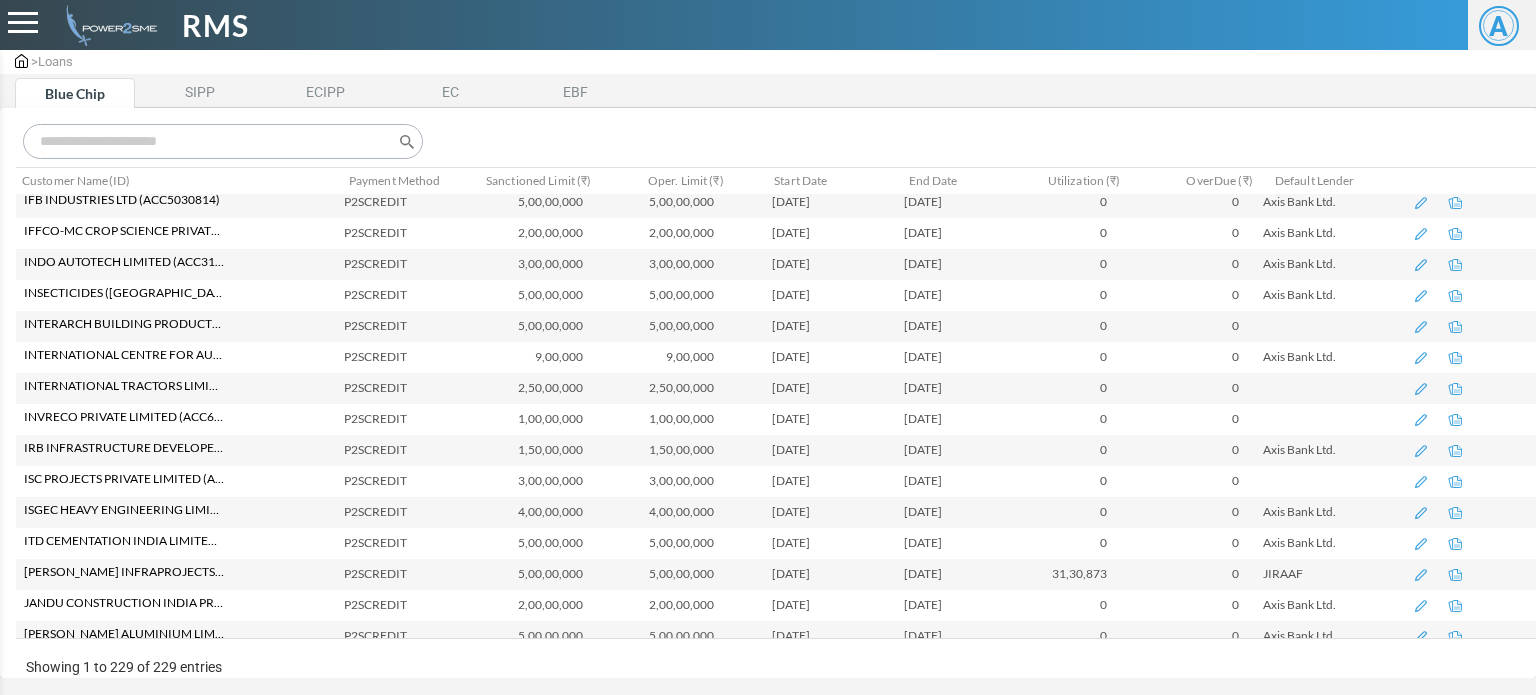click on "Search:
Customer Name(ID) Payment Method Sanctioned Limit (₹) Oper. Limit (₹) Start Date End Date Utilization (₹) OverDue (₹) Default Lender
Customer Name(ID) Payment Method Sanctioned Limit (₹) Oper. Limit (₹) Start Date End Date Utilization (₹) OverDue (₹) Default Lender
ACTION CONSTRUCTION EQUIPMENT LIMITED (ACC2933743) ACTION CONSTRUCTION EQUIPMENT LIMITED   (ACC2933743) P2SCREDIT 5,00,00,000 5,00,00,000 16-08-2021 01-11-2021 0 0 Axis Bank Ltd.       Adani Power Rajasthan Limited (ACC3913804) Adani Power Rajasthan Limited   (ACC3913804) P2SCREDIT 0 0 02-08-2022 03-08-2023 0 0 Axis Bank Ltd.       AFCONS INFRASTRUCTURE LIMITED (ACC2425498) AFCONS INFRASTRUCTURE LIMITED   (ACC2425498) P2SCREDIT 0 0 23-08-2021 01-11-2021 0 0 Axis Bank Ltd.       Ahluwalia Contracts (india) Limited (ACC8348957) Ahluwalia Contracts (india) Limited 0 0" at bounding box center [768, 393] 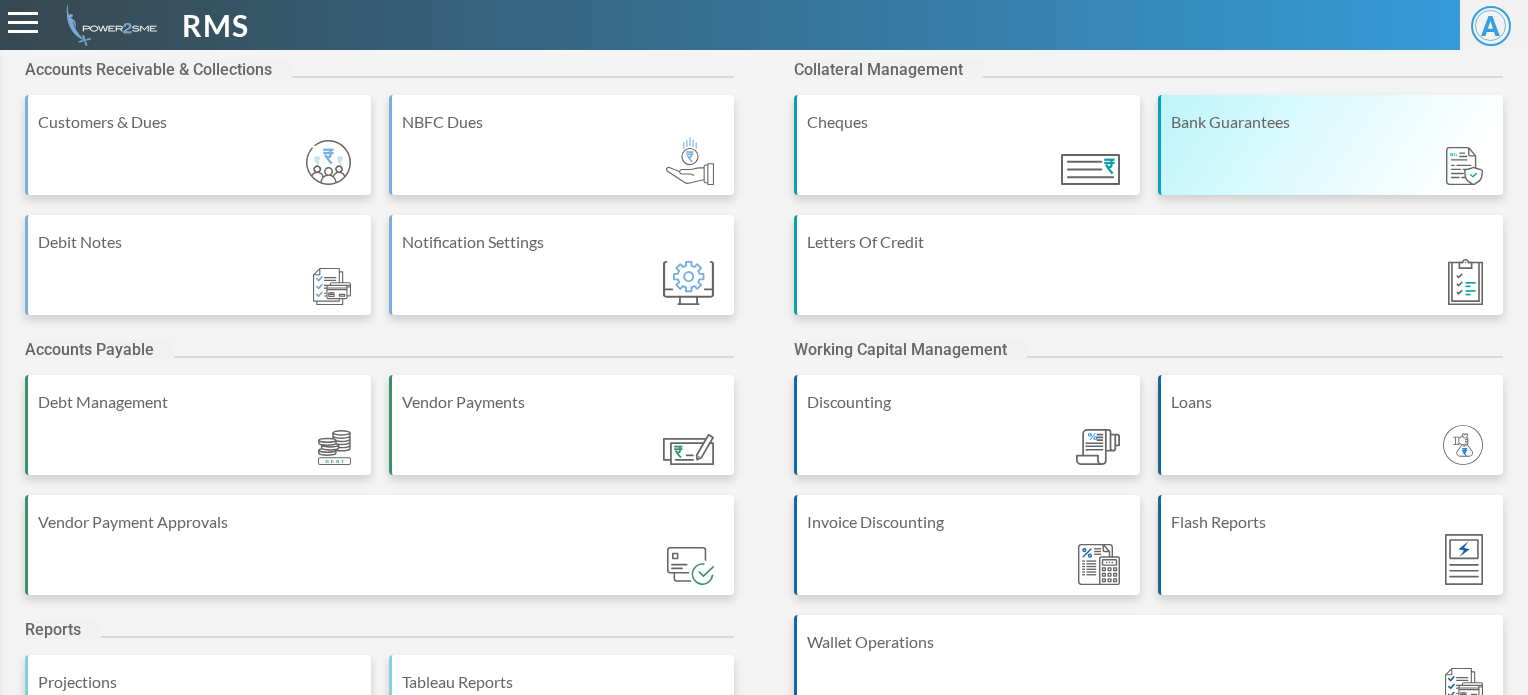 scroll, scrollTop: 0, scrollLeft: 0, axis: both 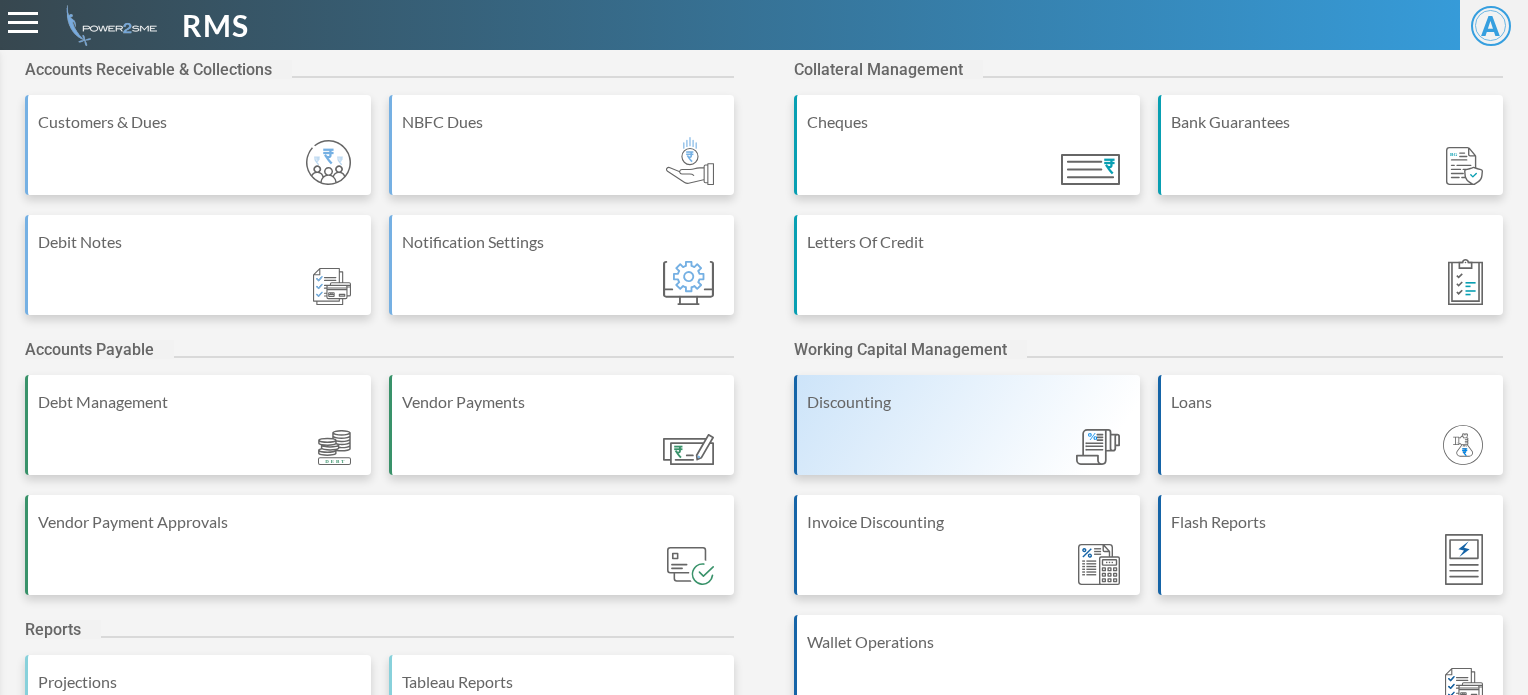 click on "Discounting" at bounding box center (967, 425) 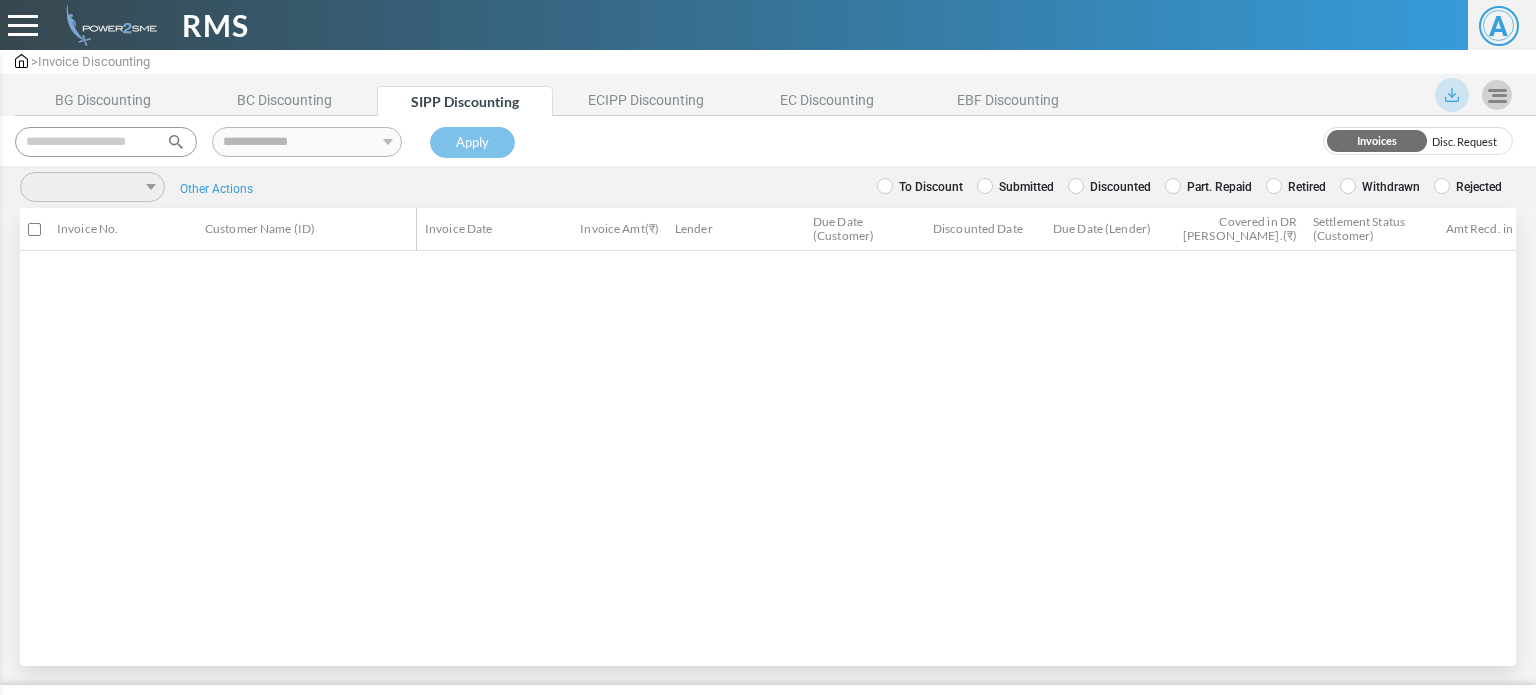 scroll, scrollTop: 0, scrollLeft: 0, axis: both 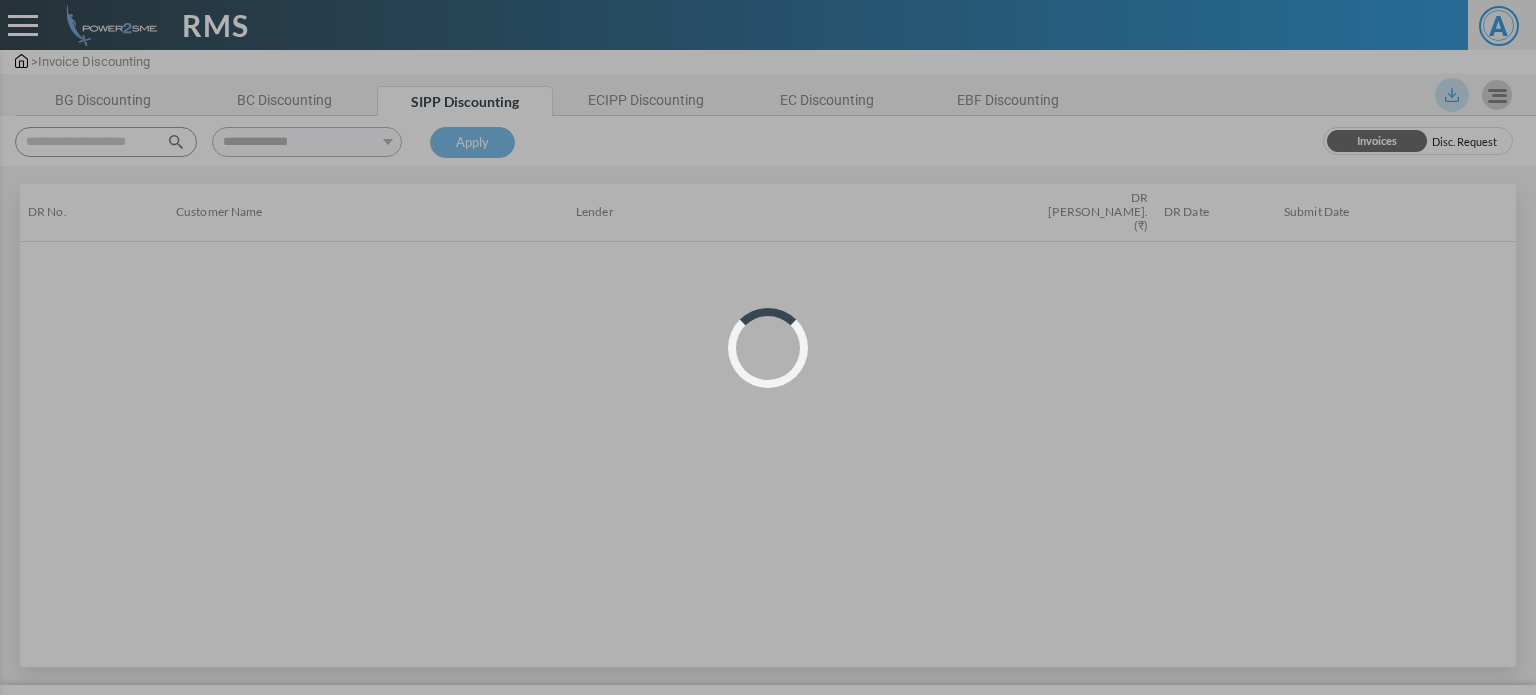 click on "Loading..." at bounding box center (768, 347) 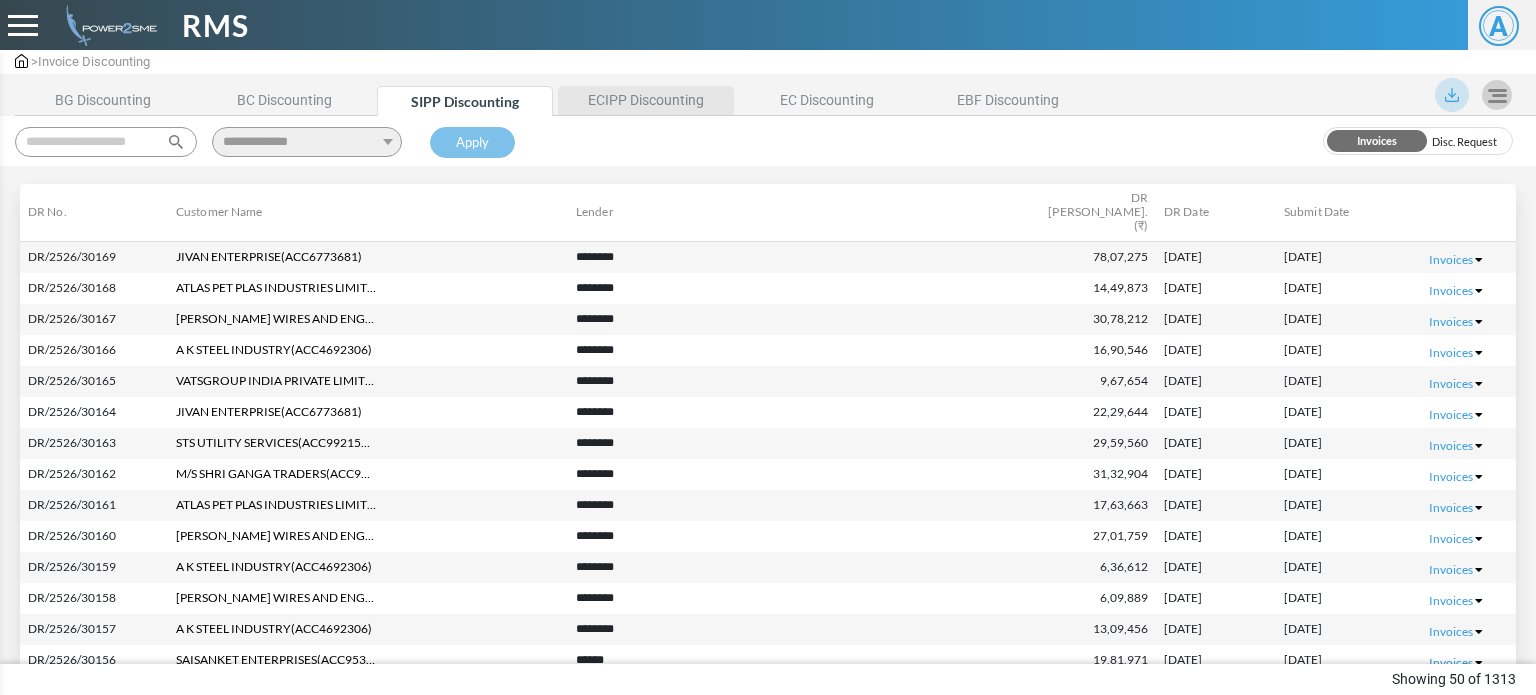 click on "ECIPP Discounting" at bounding box center [646, 100] 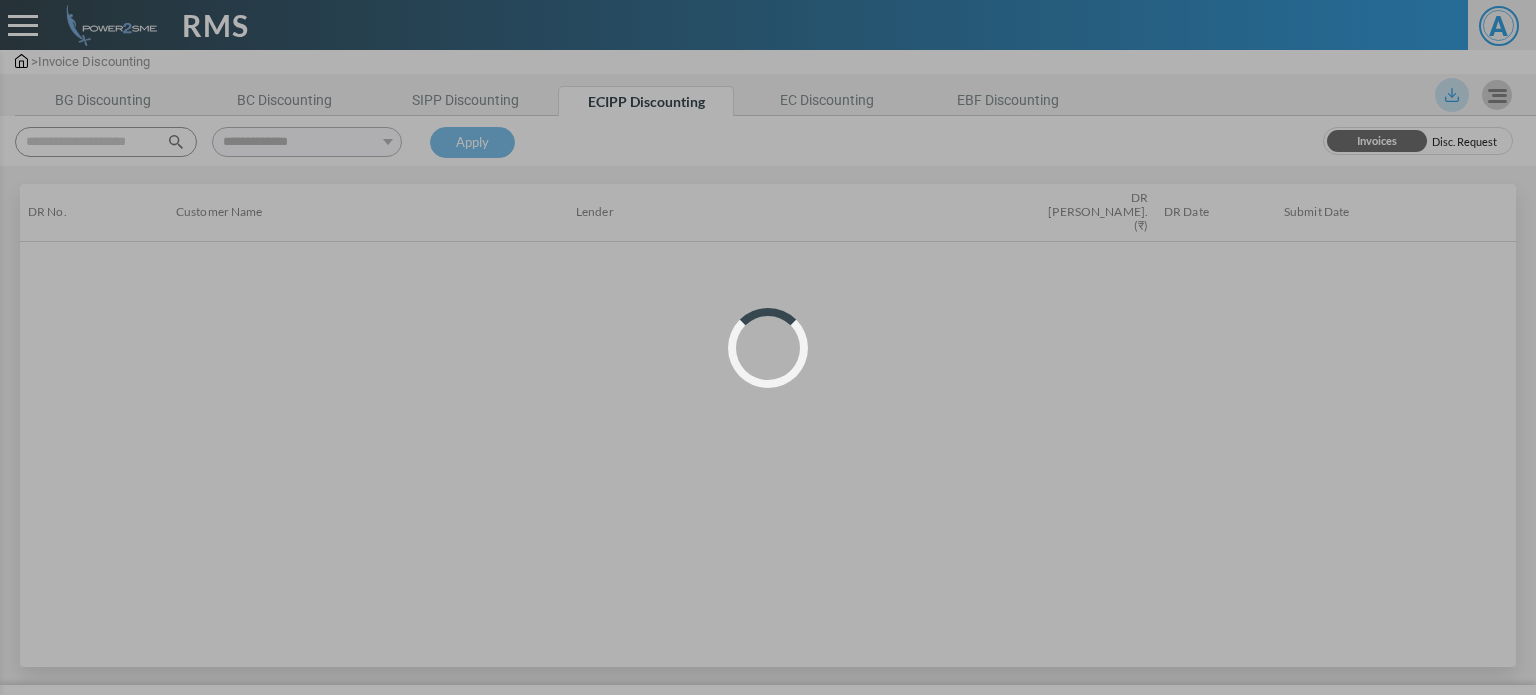 scroll, scrollTop: 0, scrollLeft: 0, axis: both 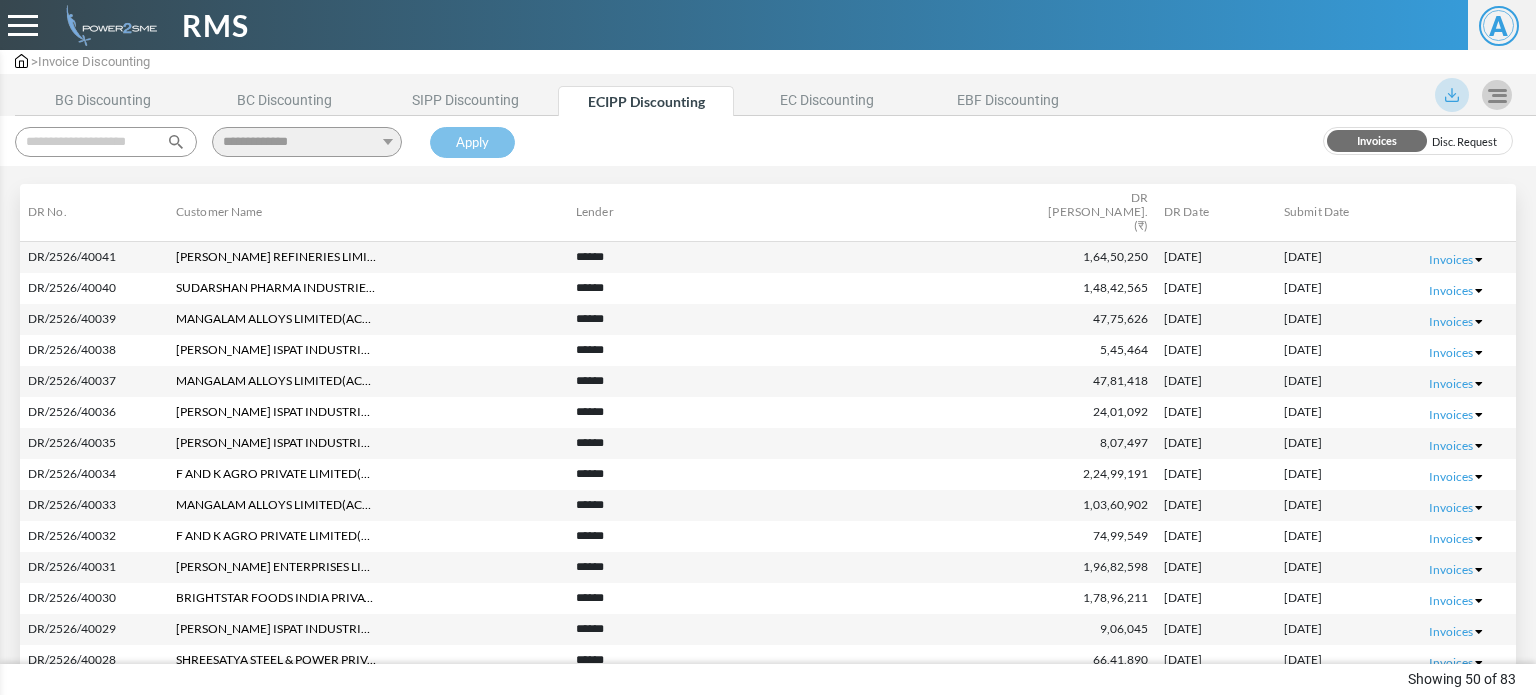 click on "Invoices" at bounding box center [1371, 142] 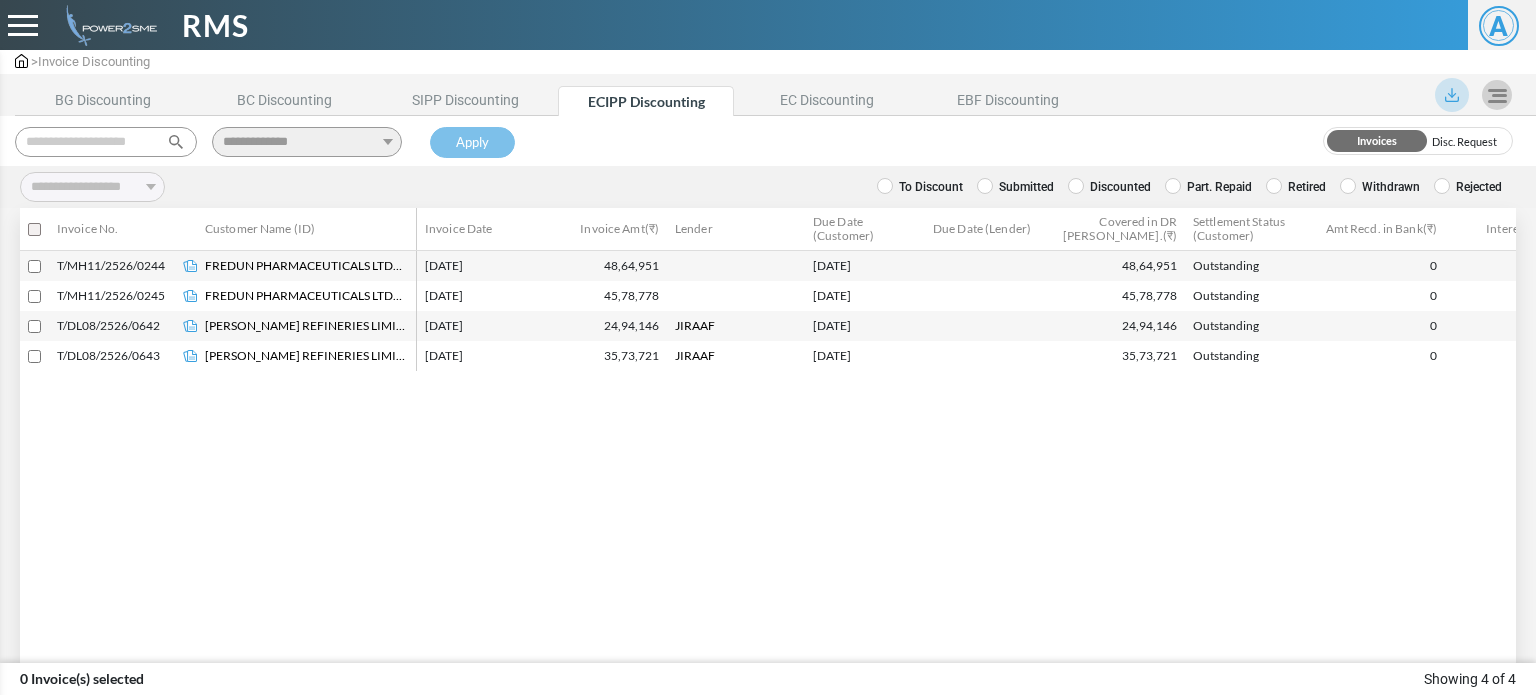 click on "Discounted" at bounding box center [1109, 187] 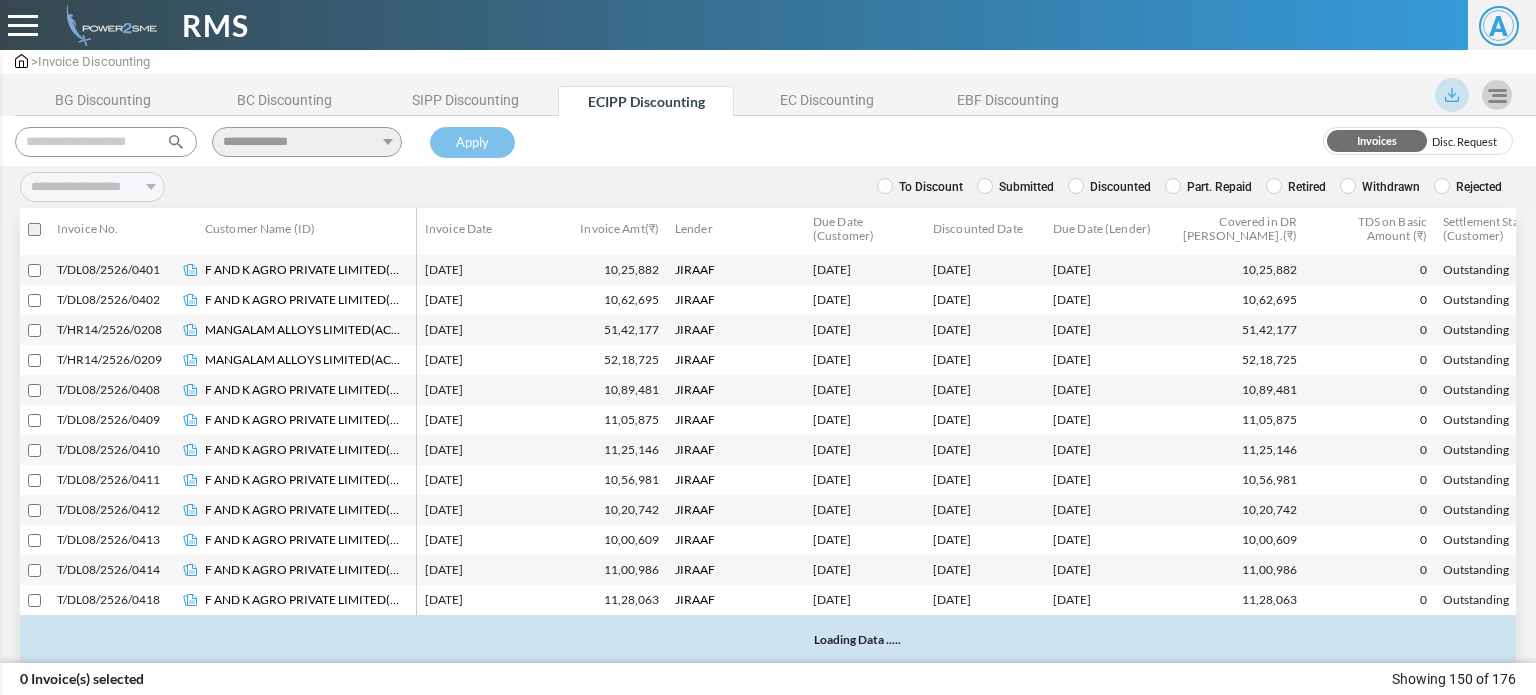select 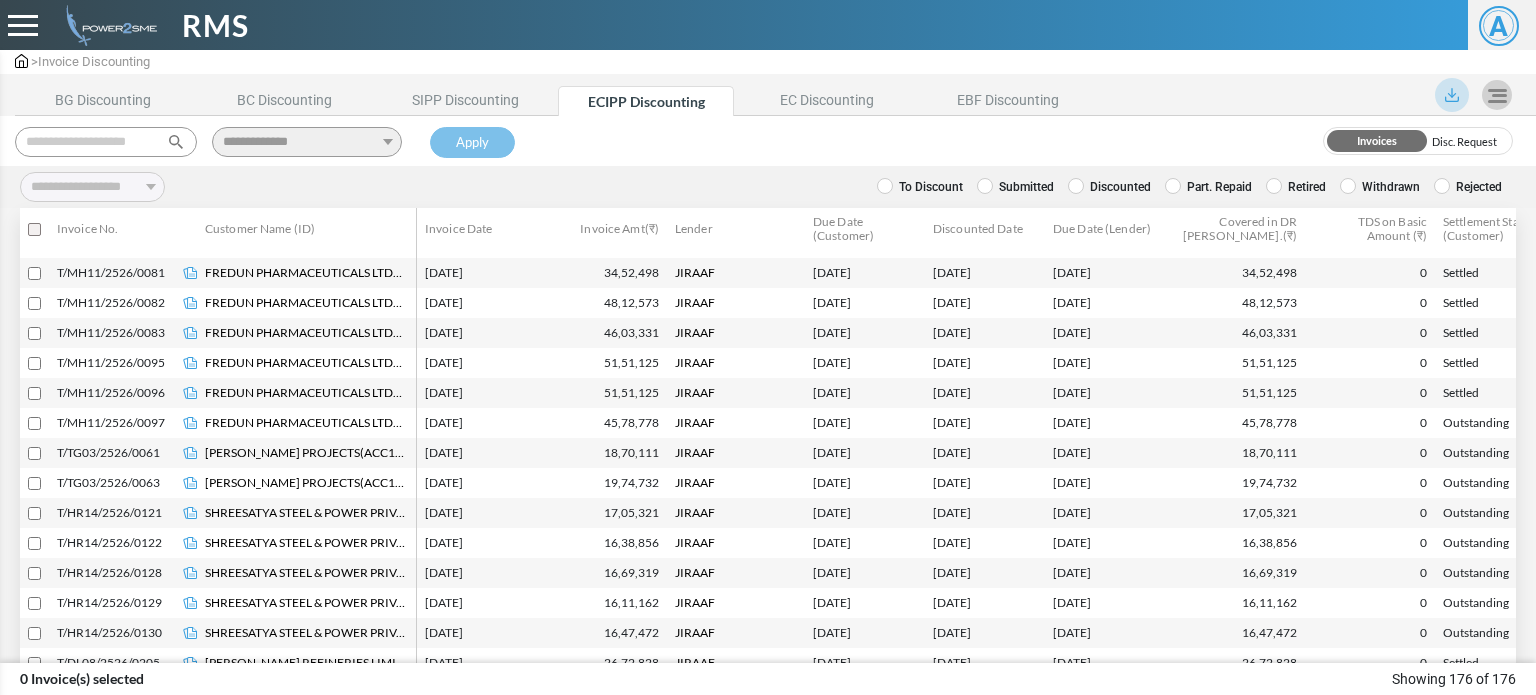 scroll, scrollTop: 0, scrollLeft: 0, axis: both 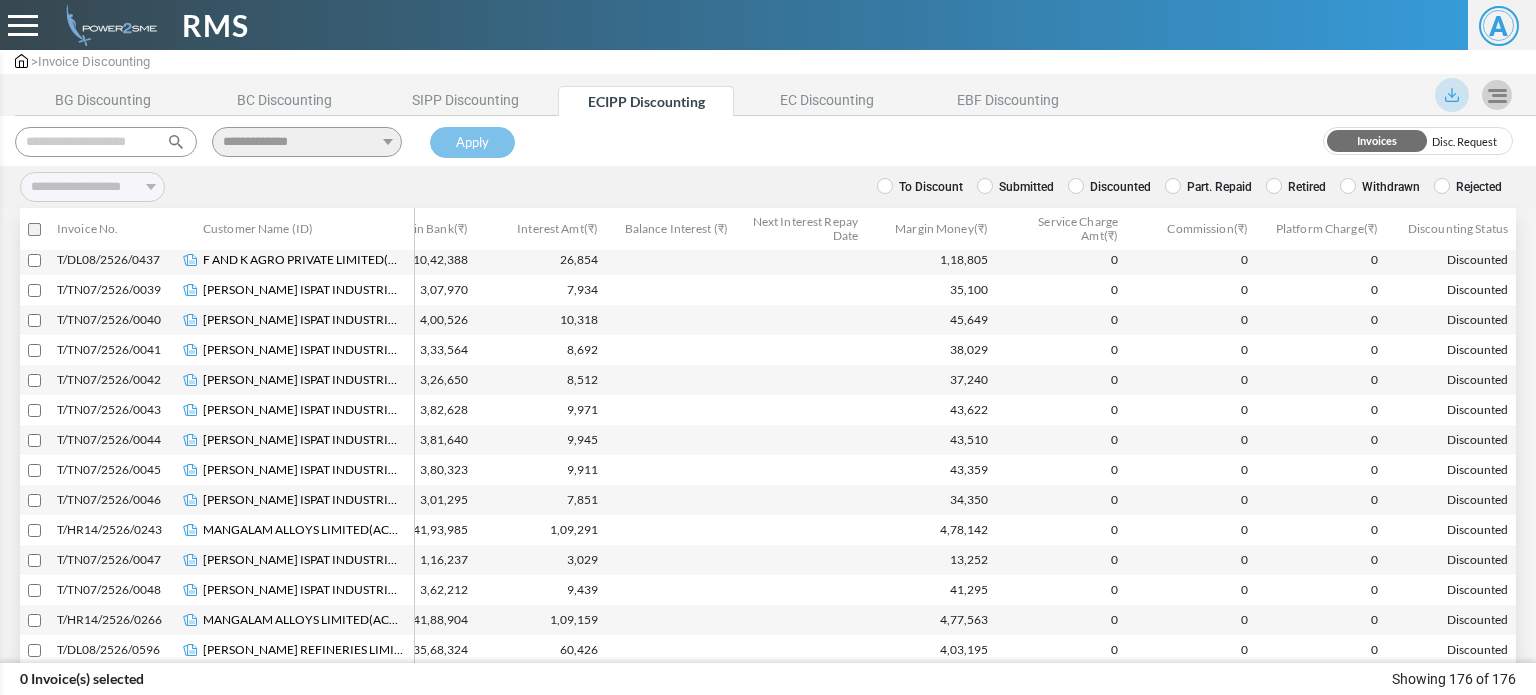 drag, startPoint x: 52, startPoint y: 217, endPoint x: 1535, endPoint y: 712, distance: 1563.4302 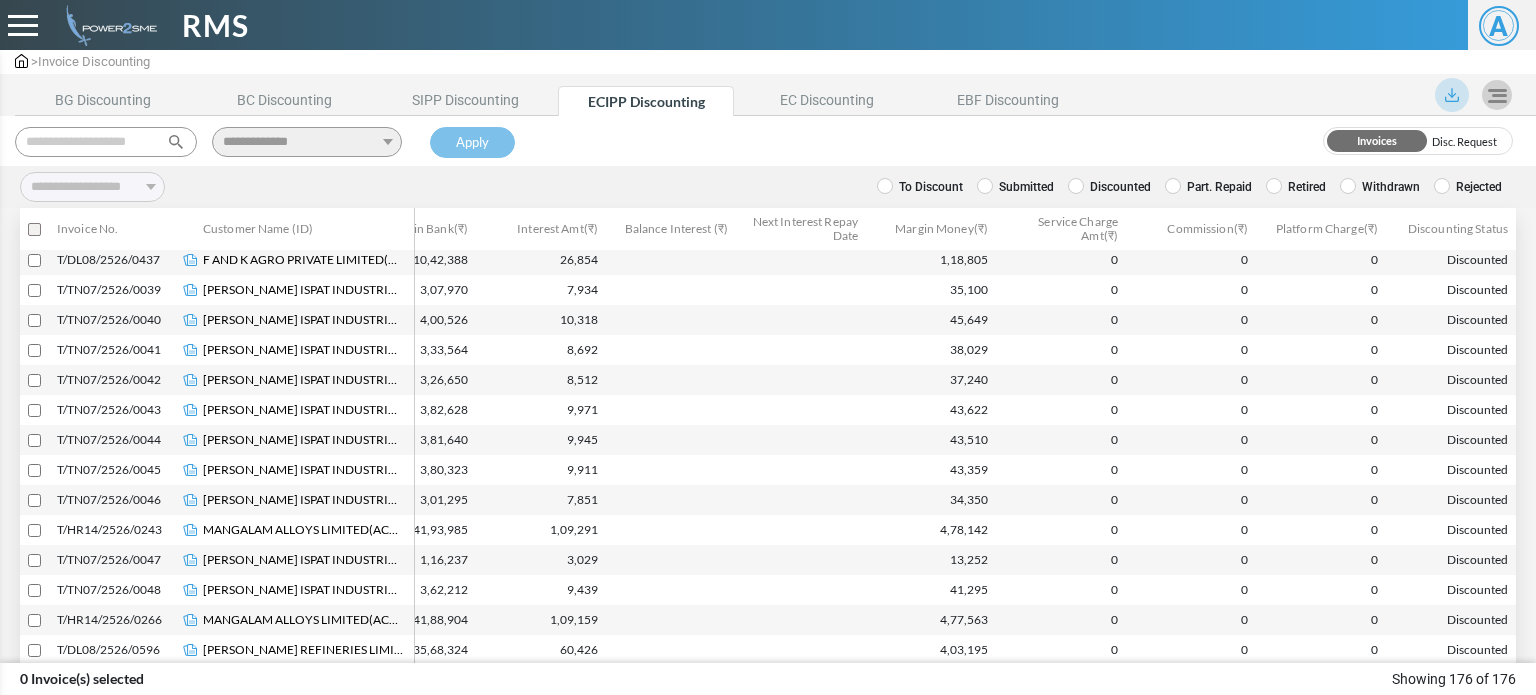 click on "**********" at bounding box center [768, 333] 